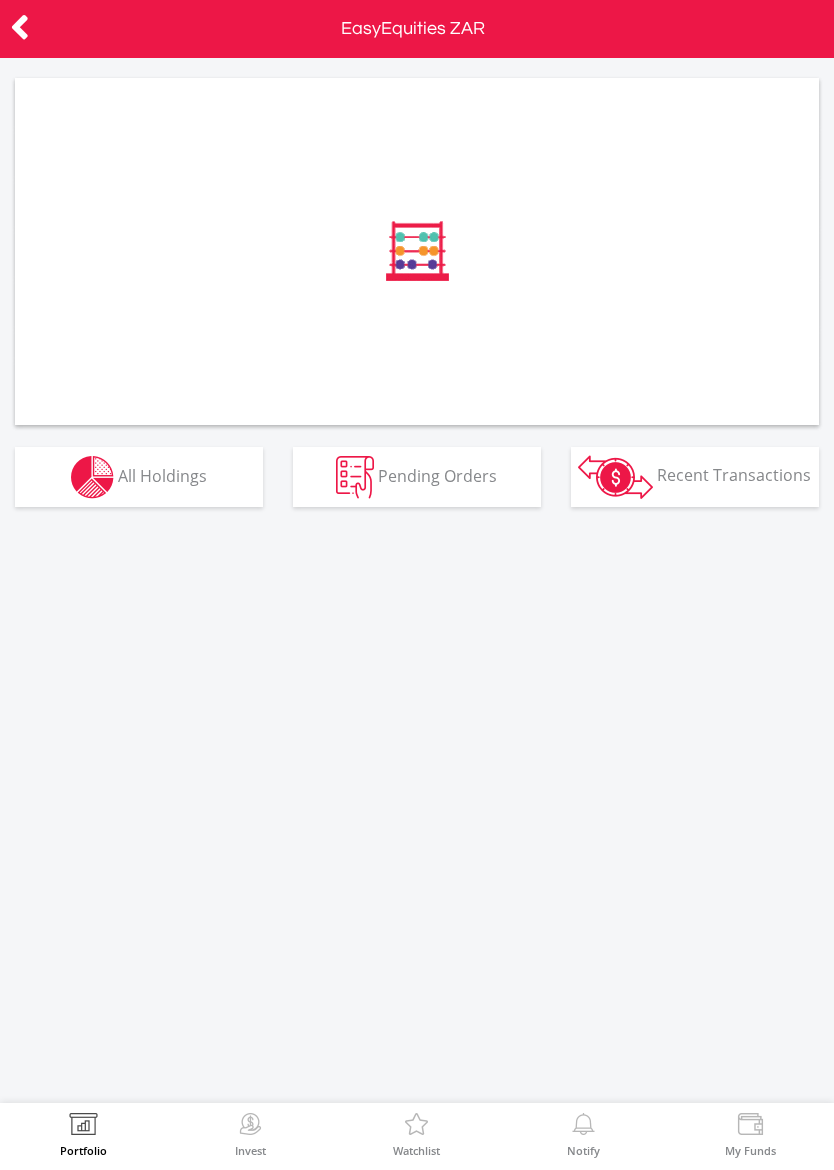 scroll, scrollTop: 0, scrollLeft: 0, axis: both 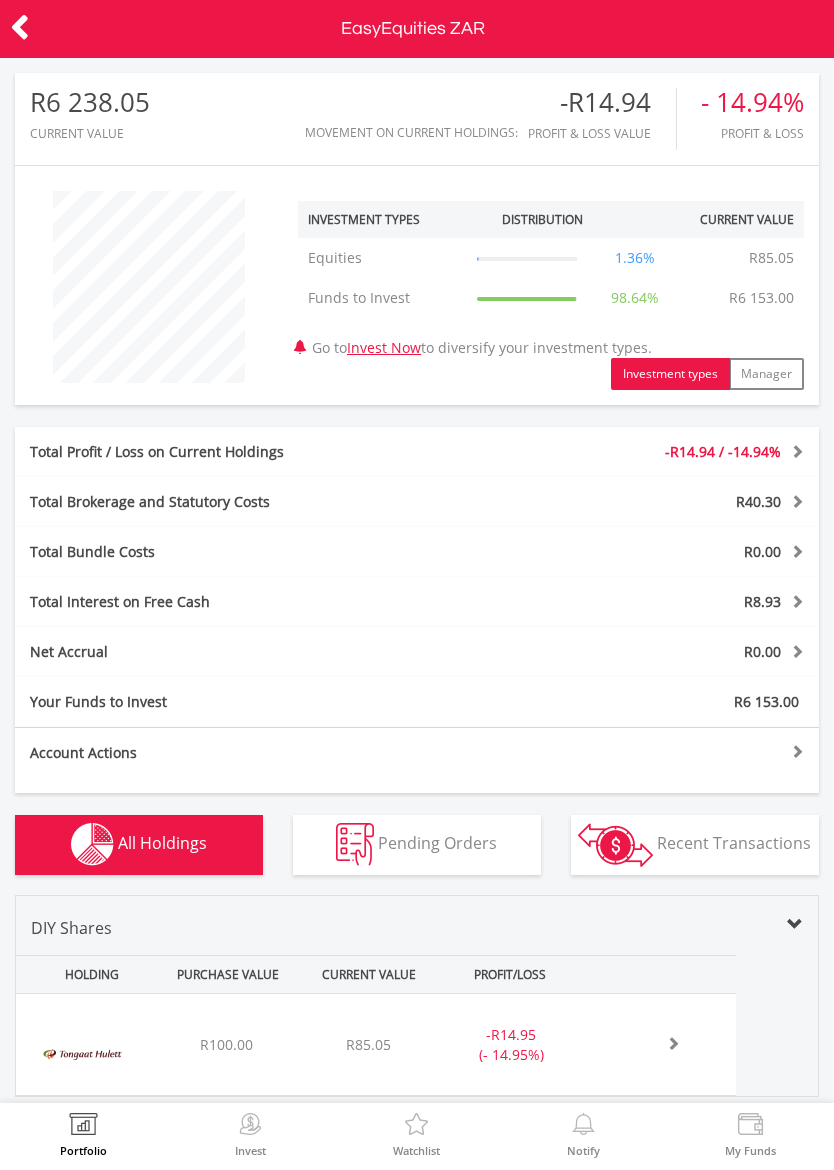 click at bounding box center [750, 1127] 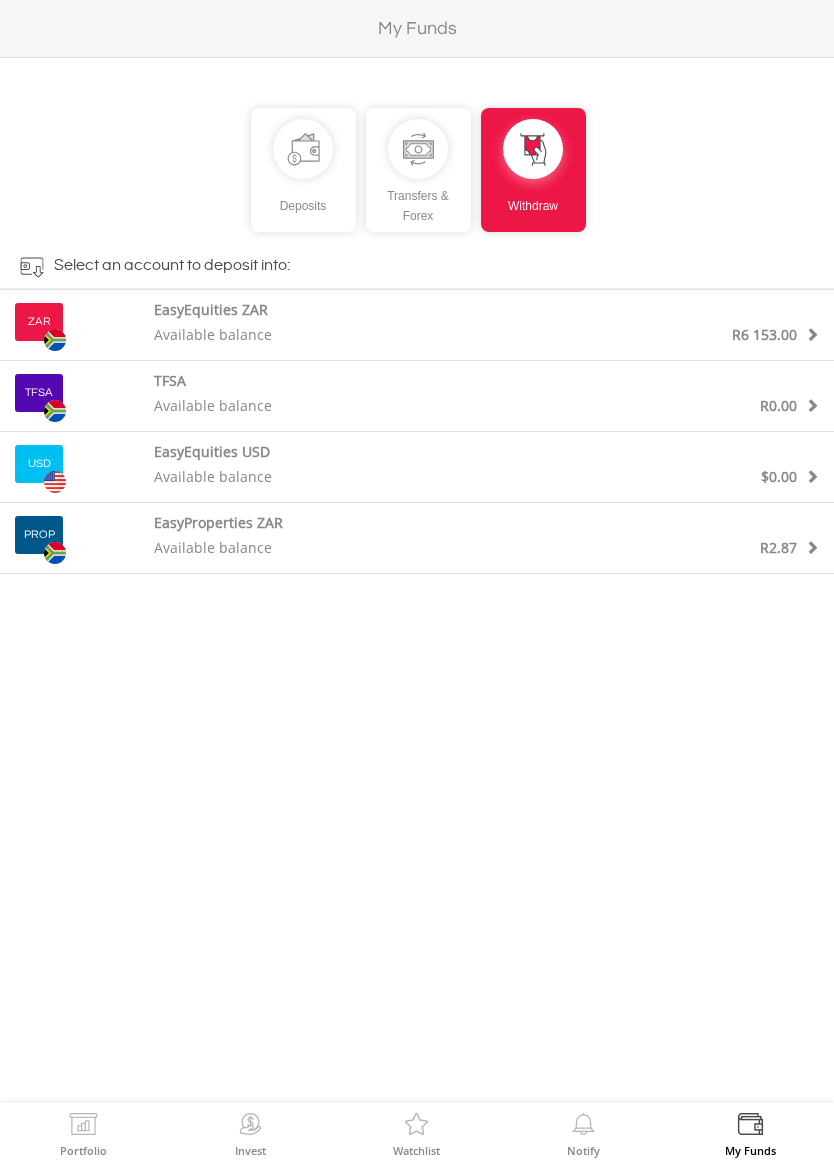 scroll, scrollTop: 0, scrollLeft: 0, axis: both 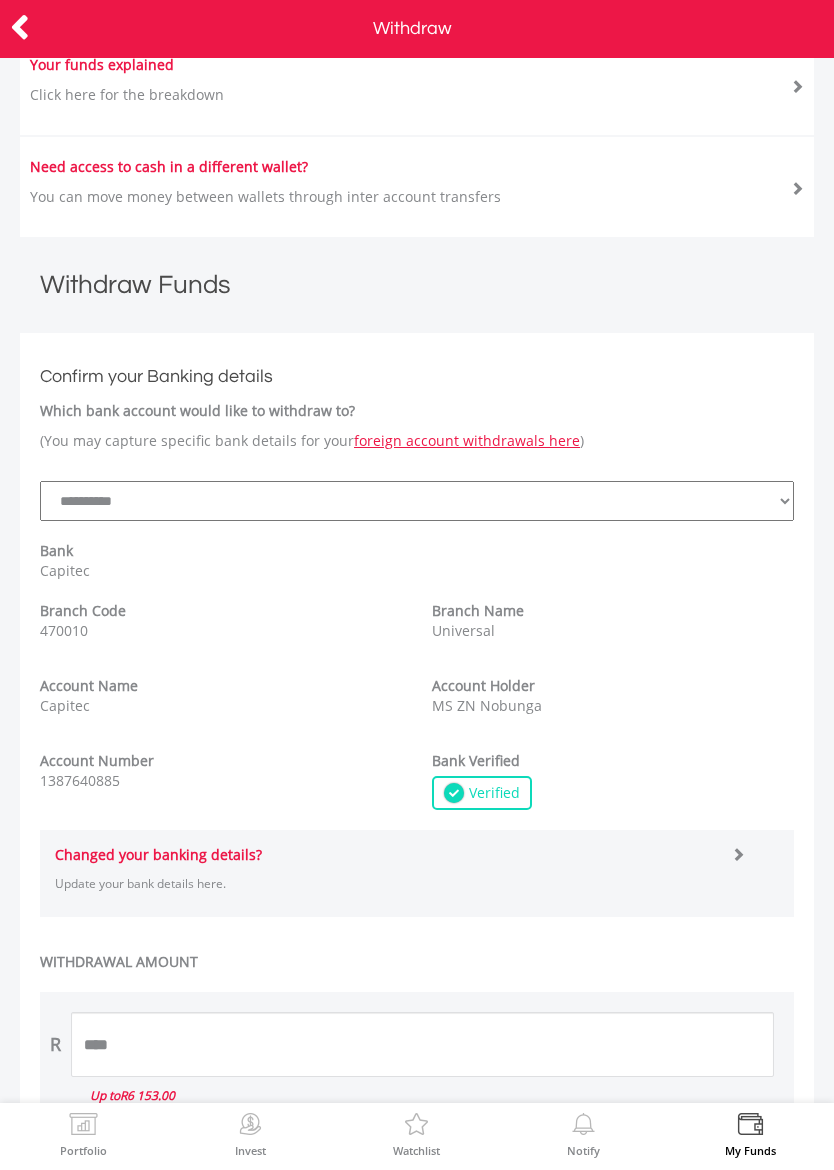 click on "**********" at bounding box center [417, 501] 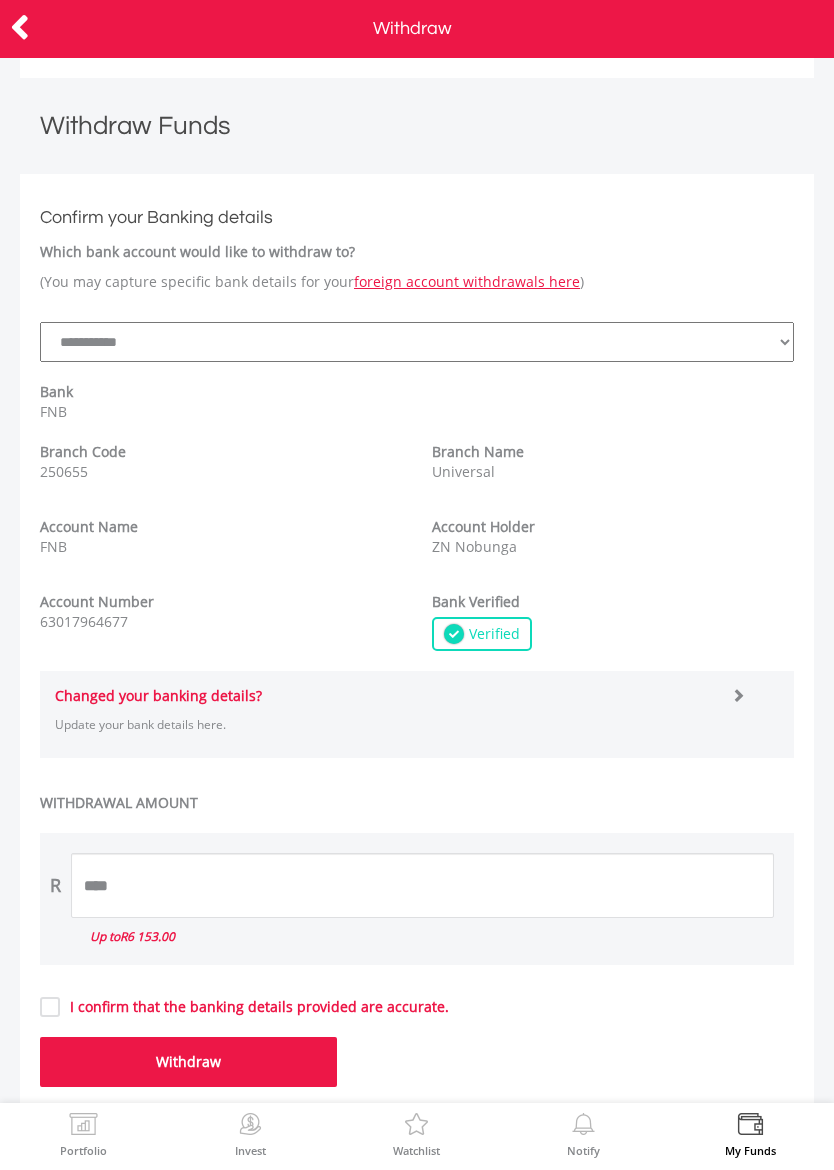 scroll, scrollTop: 1025, scrollLeft: 0, axis: vertical 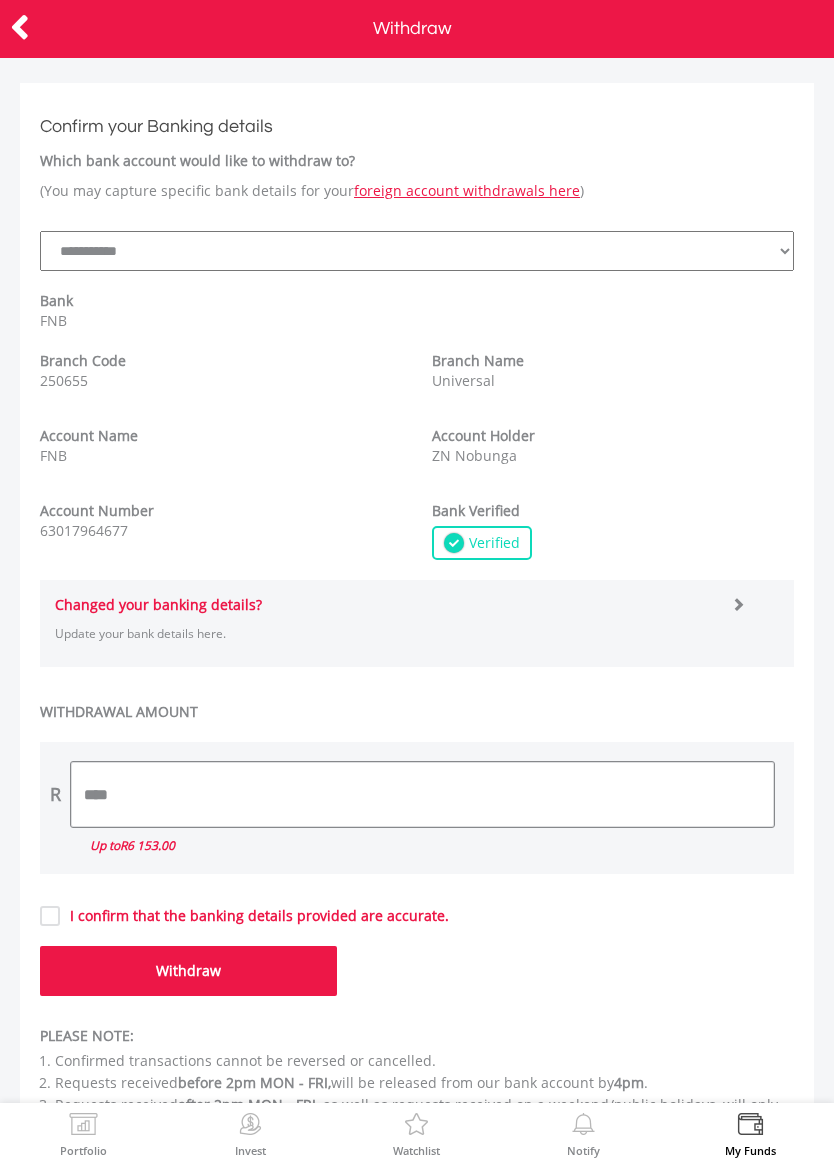 click on "****" at bounding box center [422, 794] 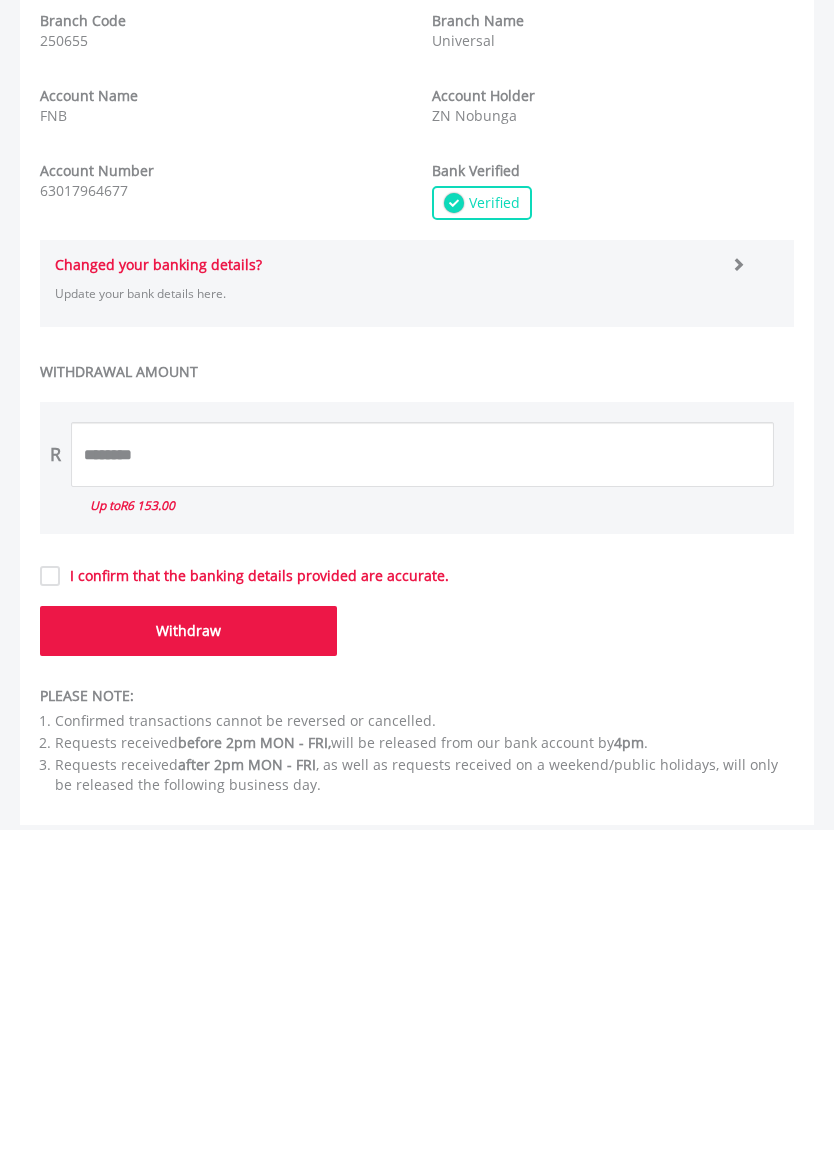 click on "Portfolio
Invest
Watchlist
Notify
My Funds
Withdraw
ZAR
EasyEquities ZAR" at bounding box center [417, 585] 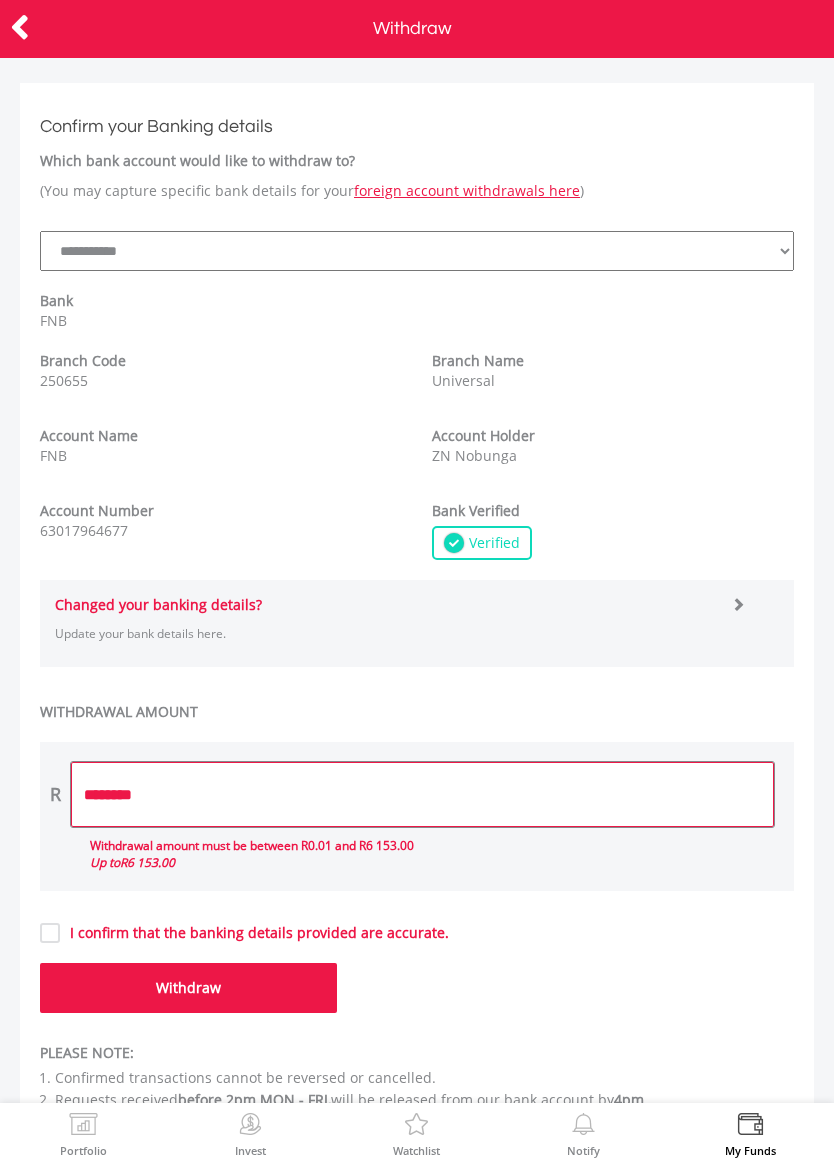 click on "********" at bounding box center (422, 794) 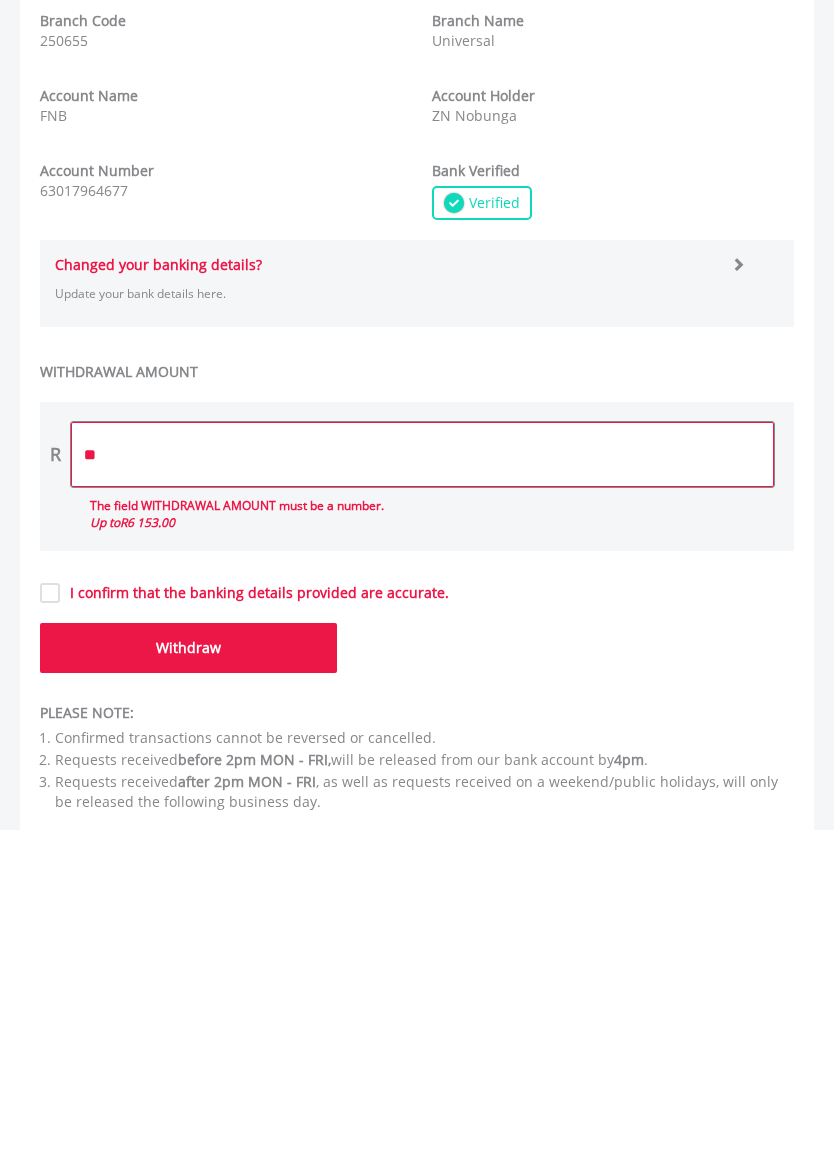 type on "*" 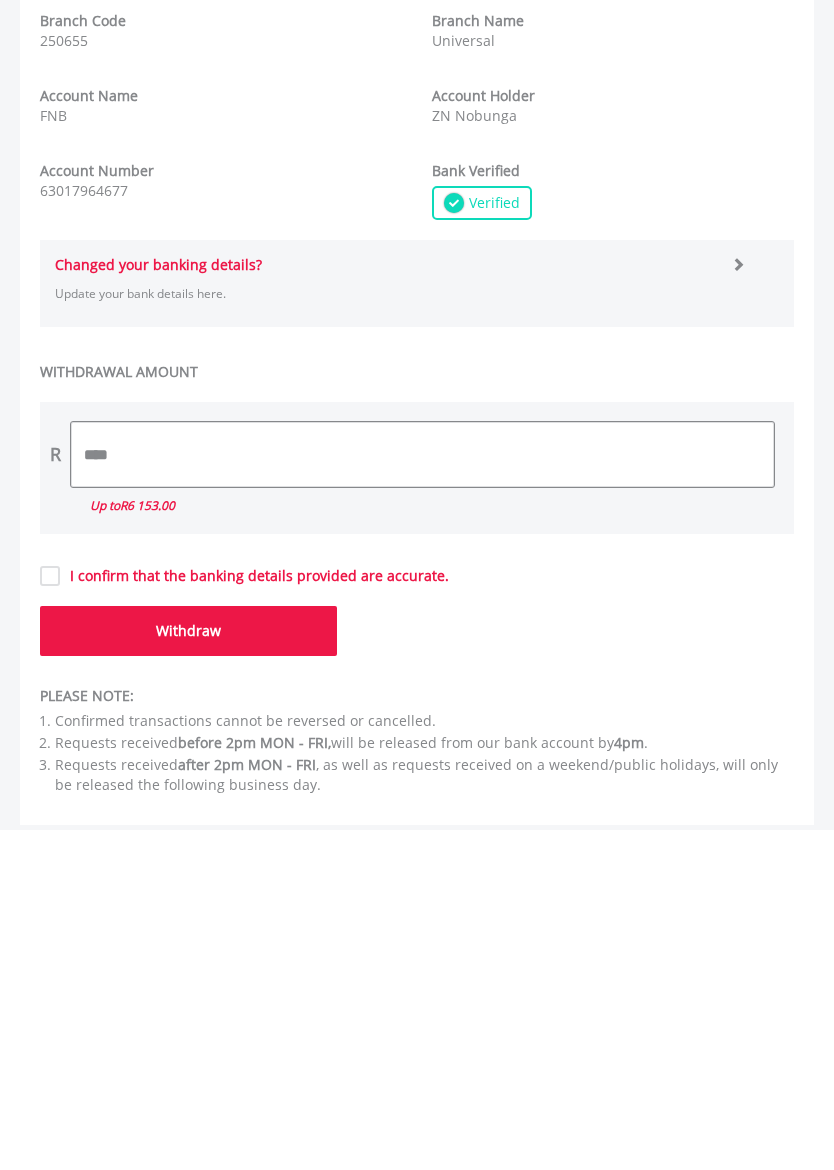 type on "****" 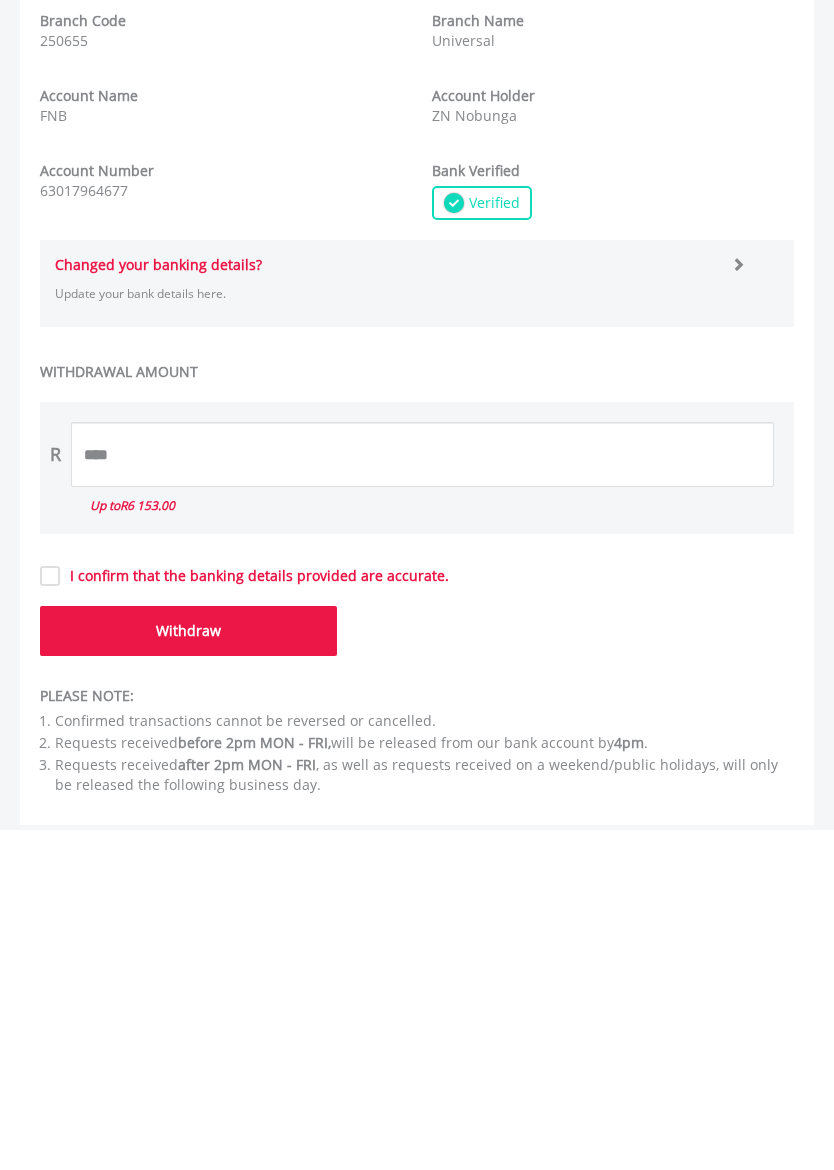 click on "Portfolio
Invest
Watchlist
Notify
My Funds
Withdraw
ZAR
EasyEquities ZAR" at bounding box center (417, 585) 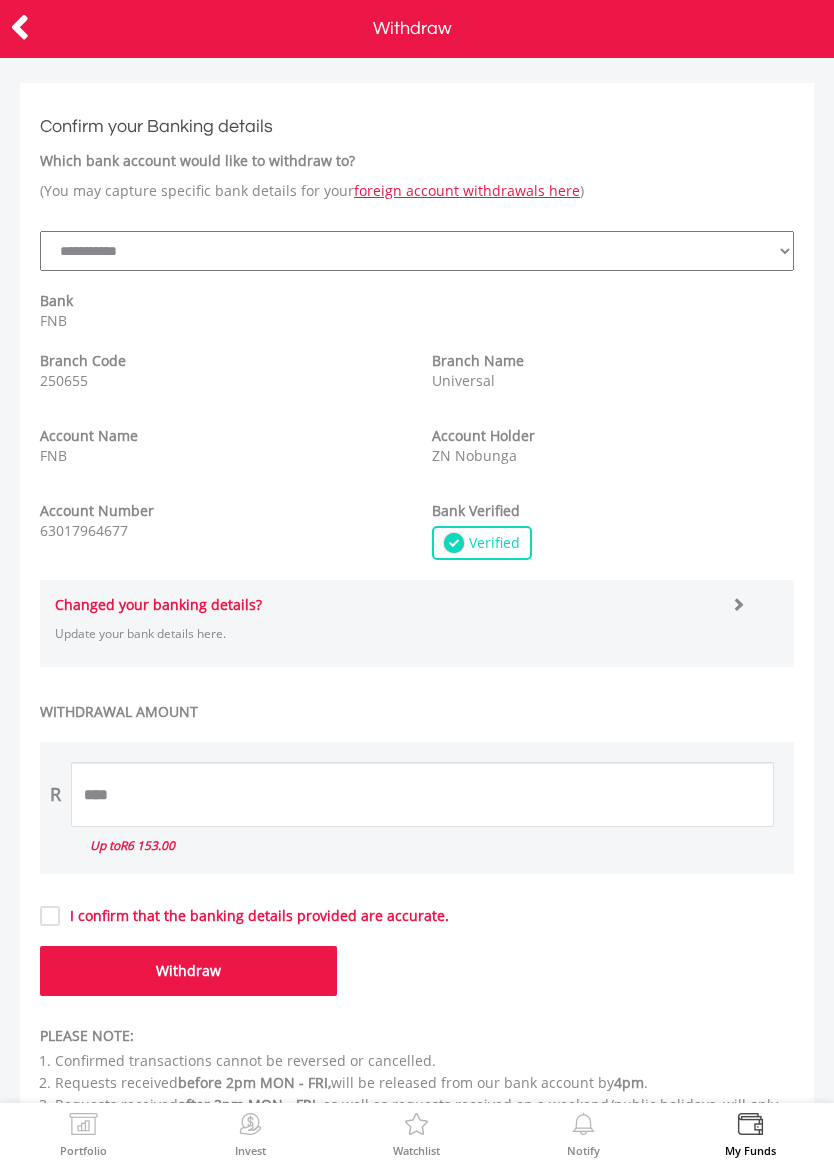 click on "I confirm that the banking details provided are accurate." at bounding box center (254, 916) 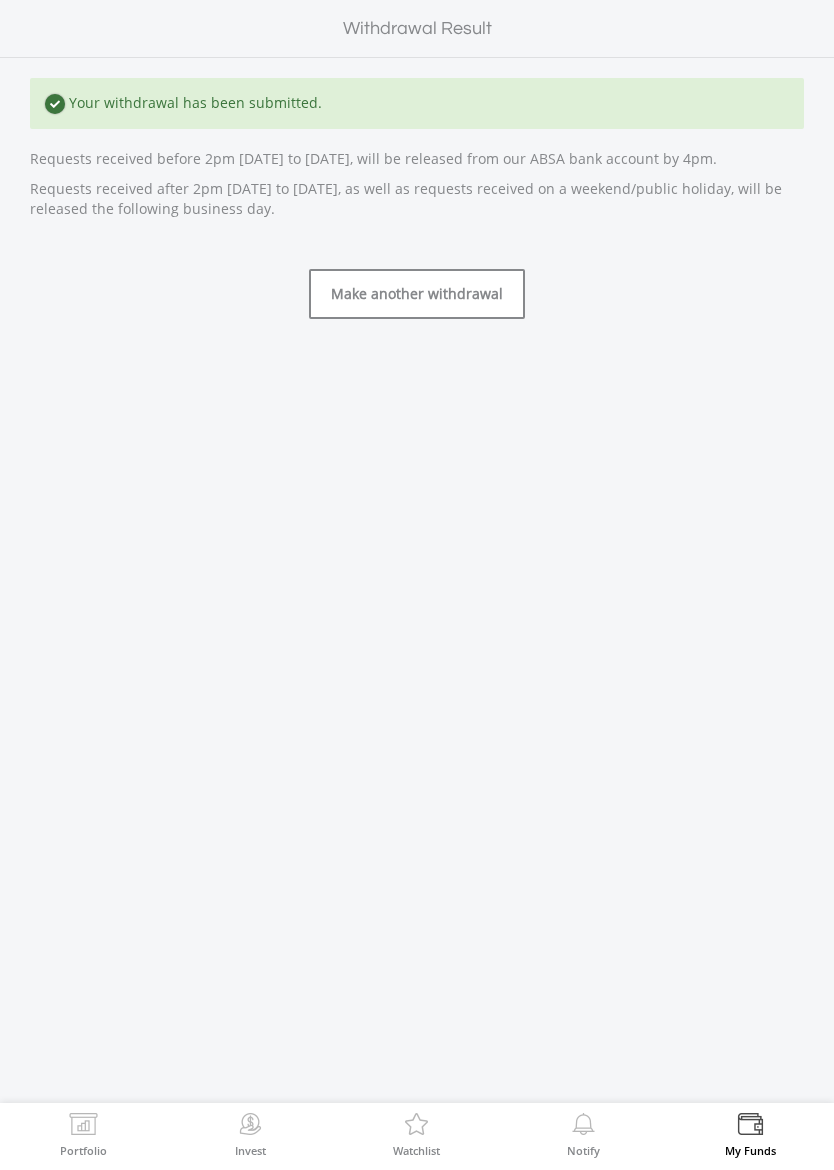 scroll, scrollTop: 0, scrollLeft: 0, axis: both 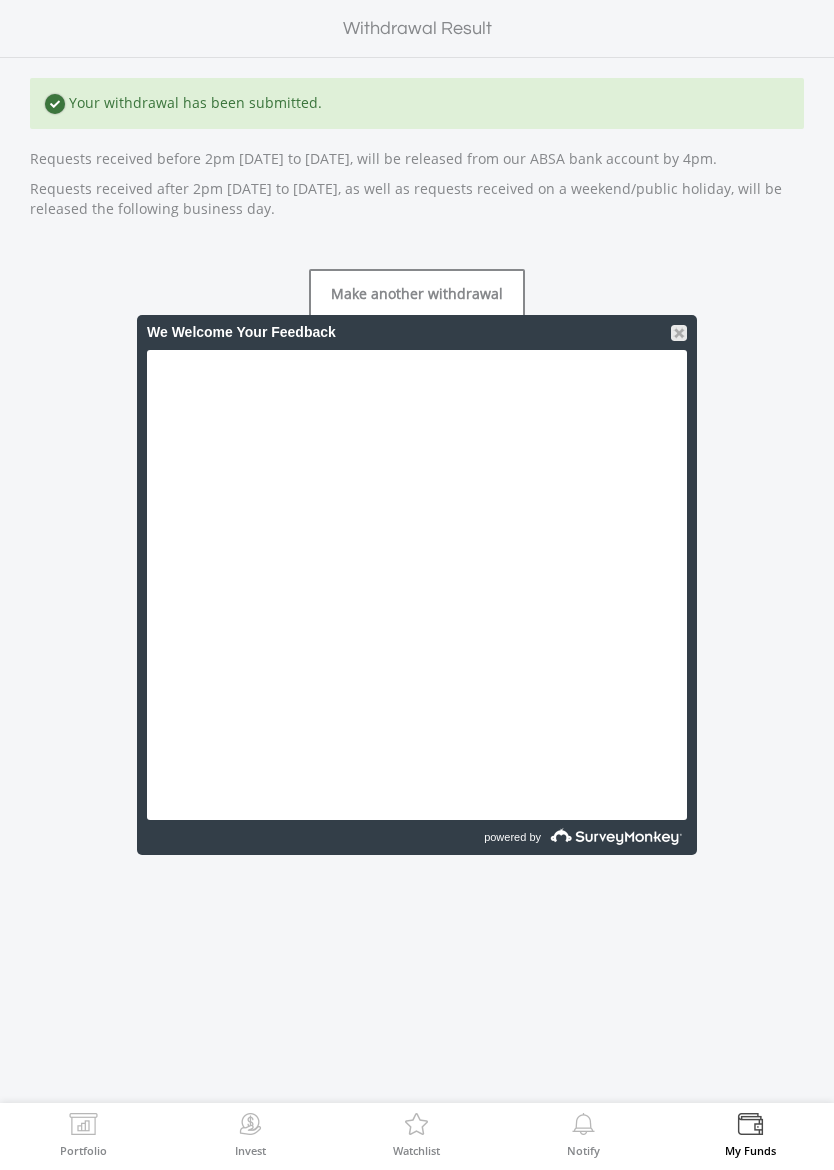 click at bounding box center [679, 333] 